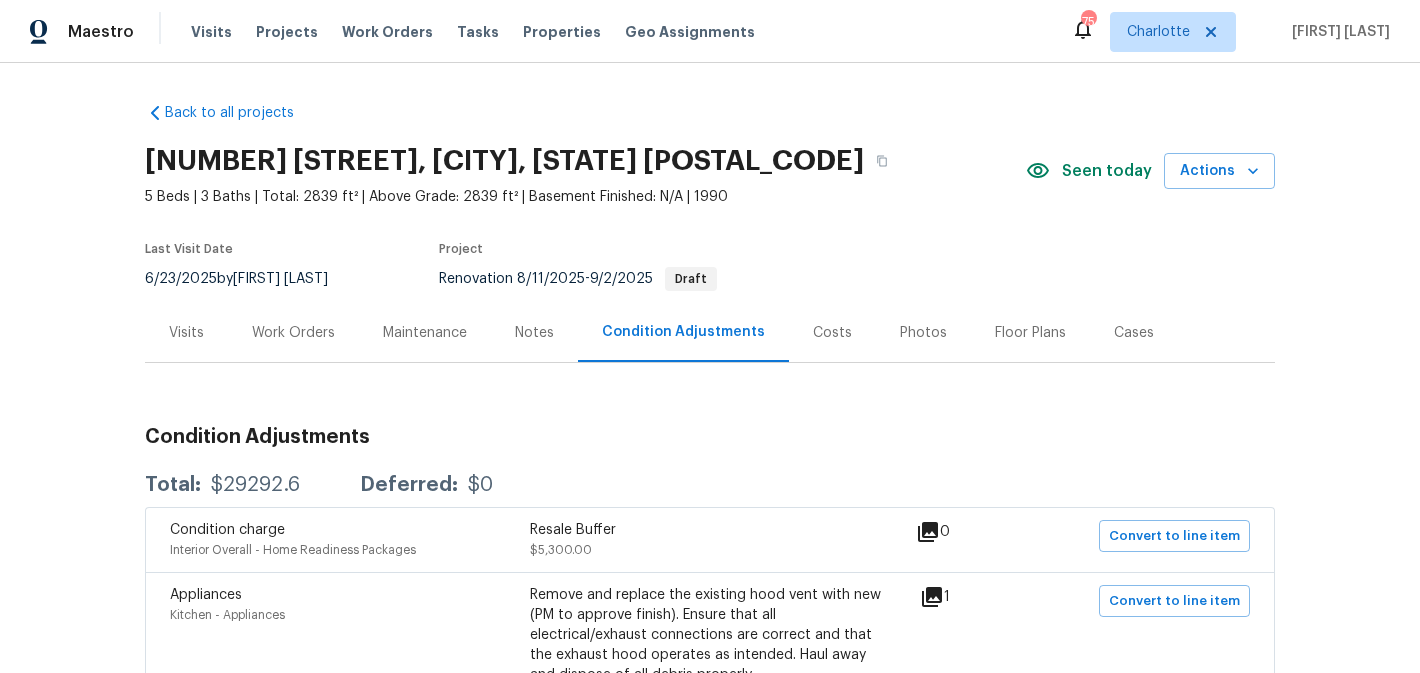 scroll, scrollTop: 0, scrollLeft: 0, axis: both 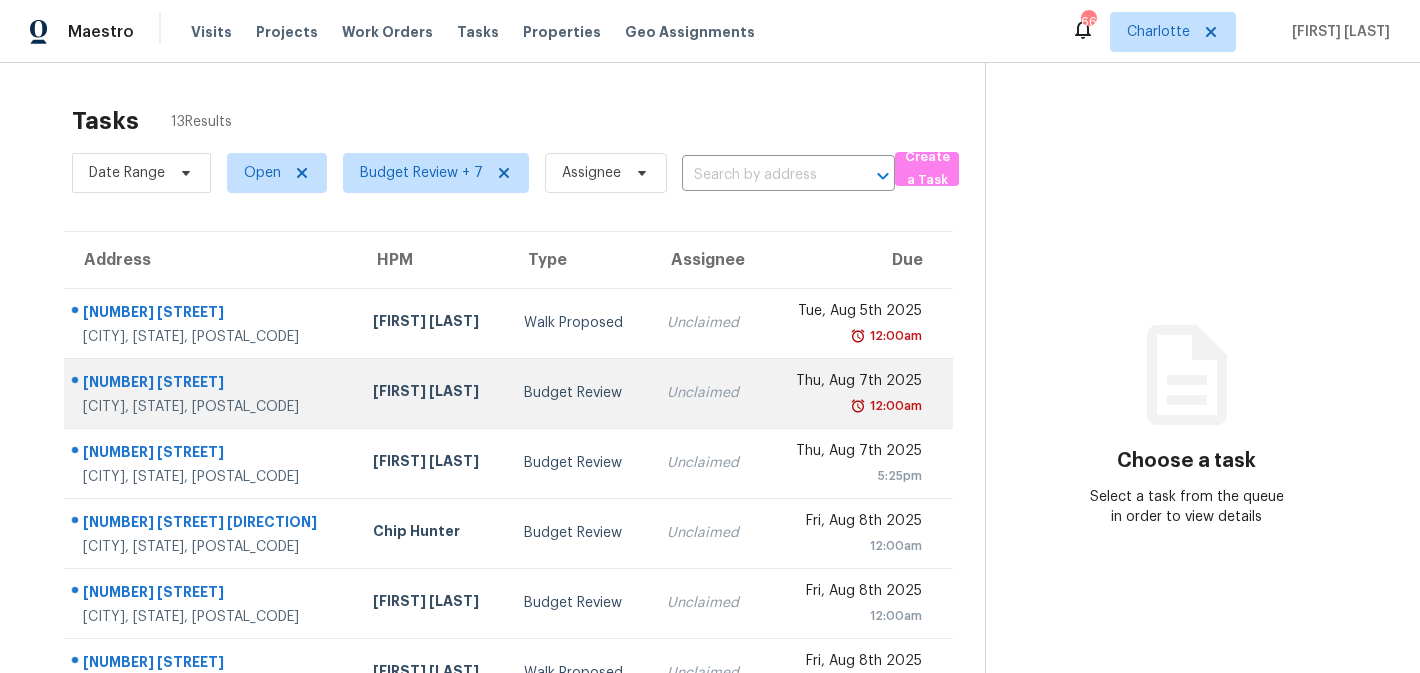 click on "Unclaimed" at bounding box center [707, 393] 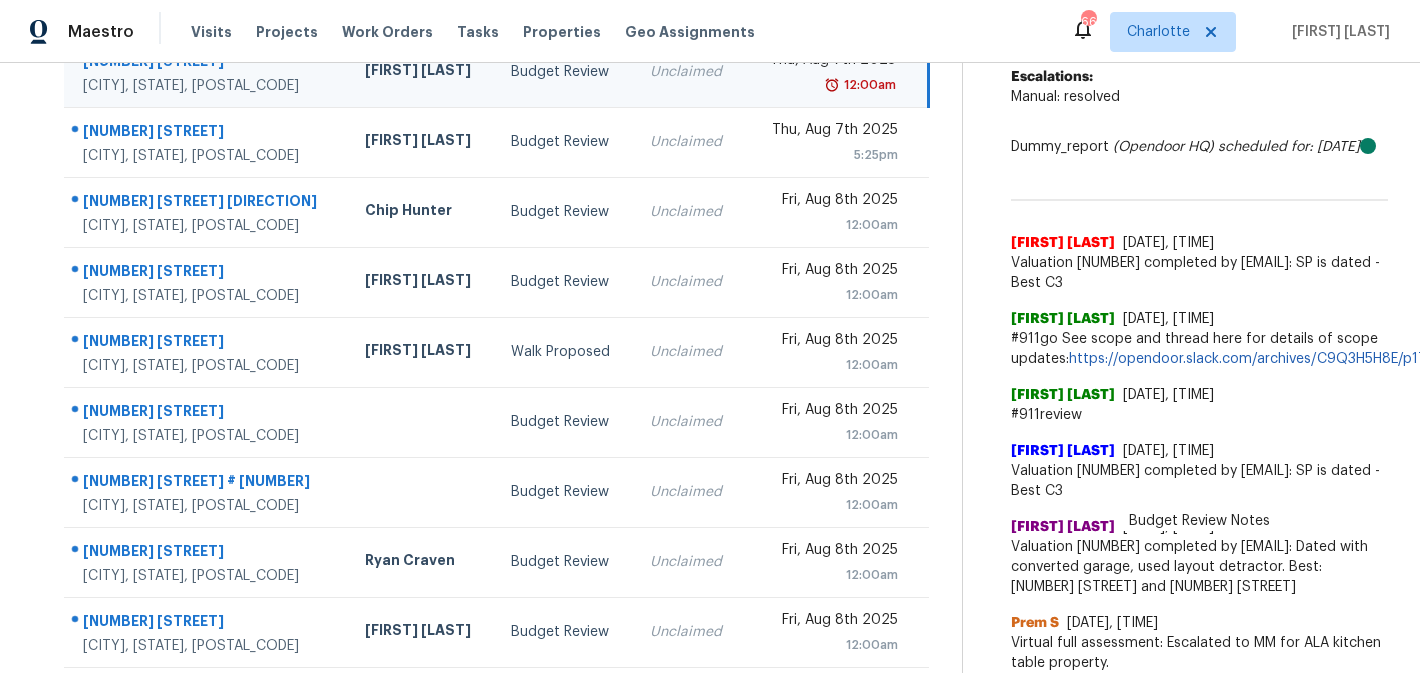 scroll, scrollTop: 323, scrollLeft: 0, axis: vertical 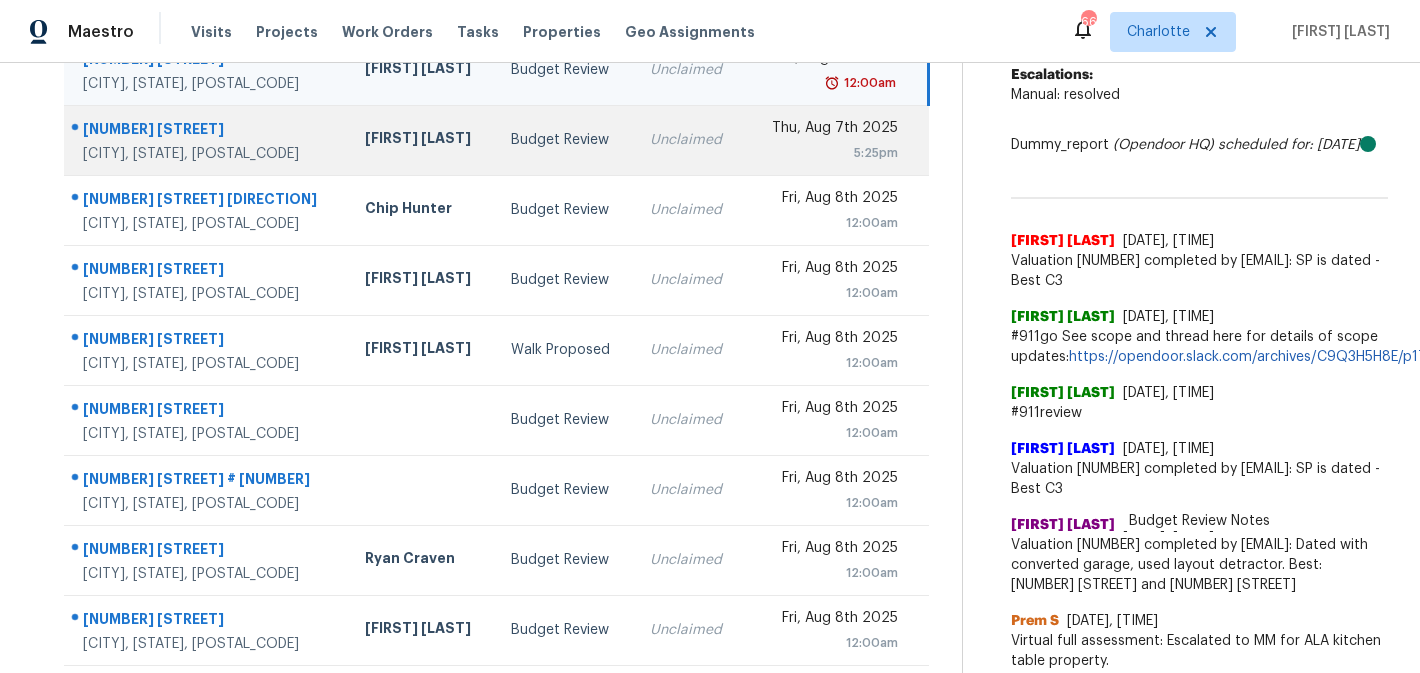 click on "Unclaimed" at bounding box center [689, 140] 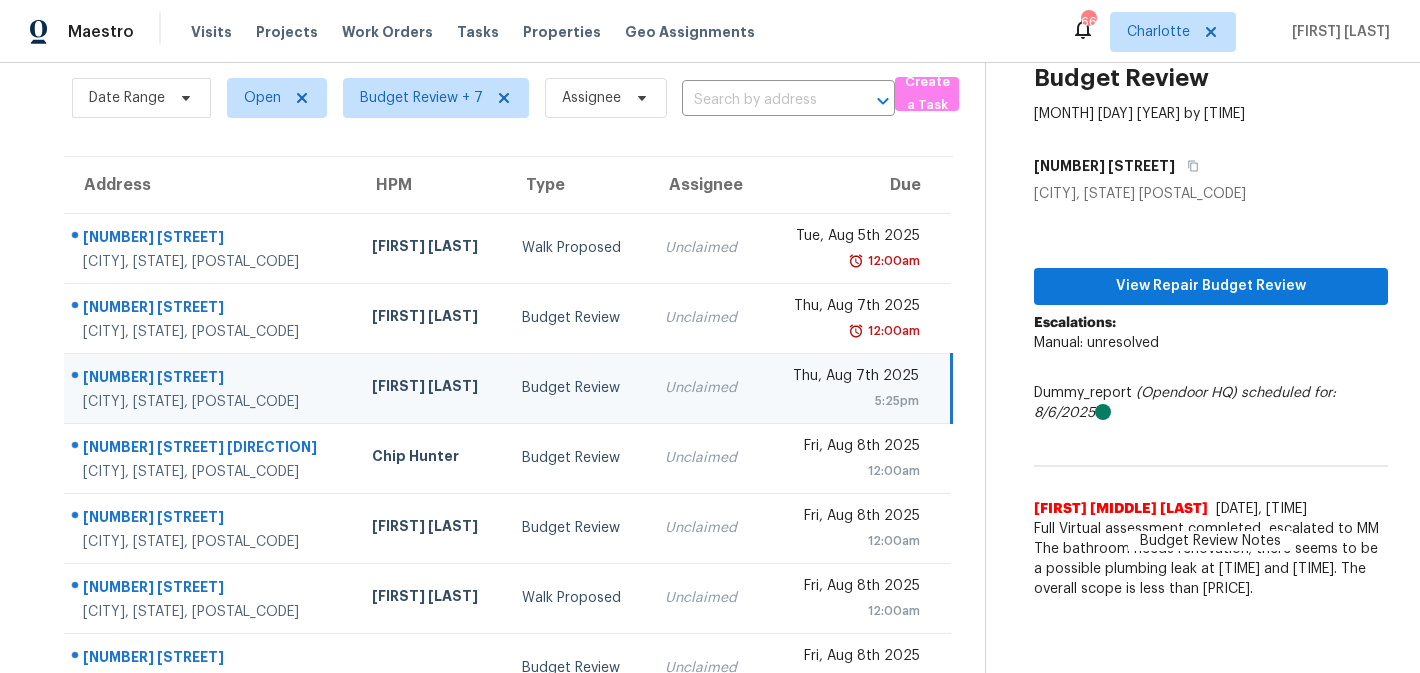 scroll, scrollTop: 0, scrollLeft: 0, axis: both 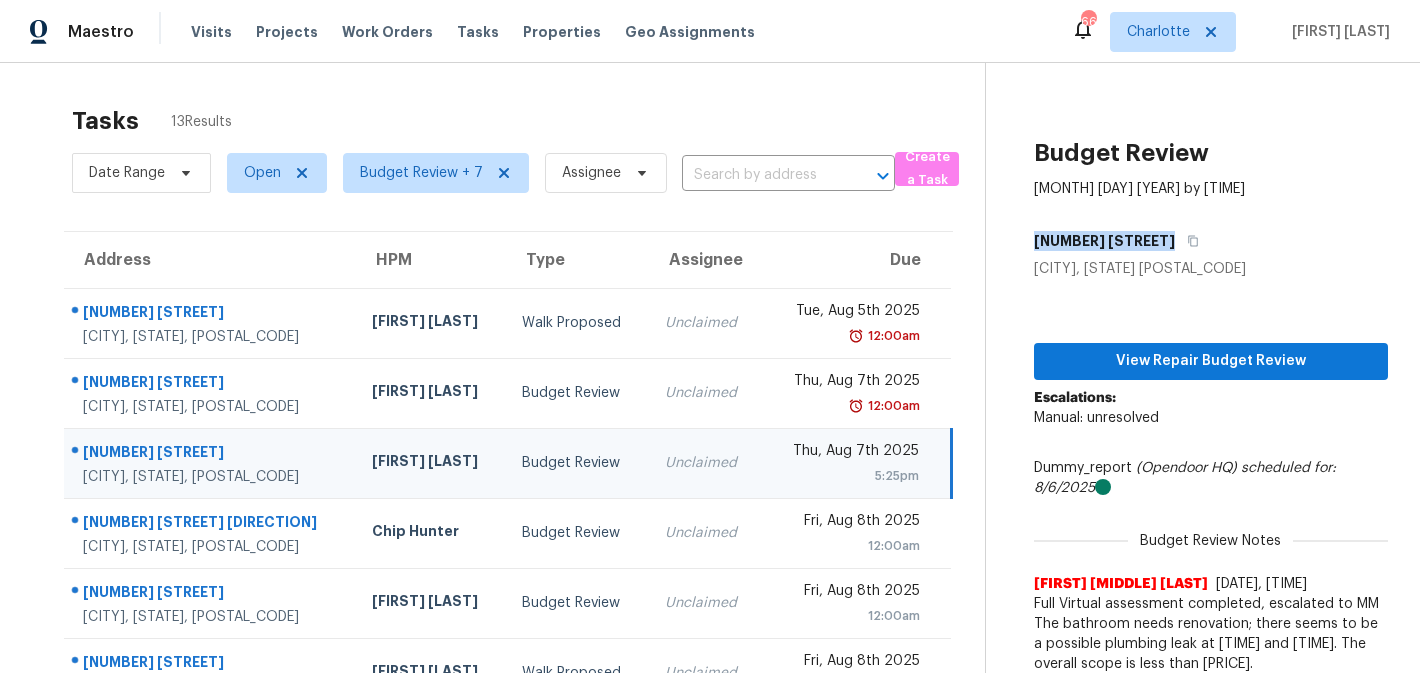 drag, startPoint x: 1157, startPoint y: 242, endPoint x: 1033, endPoint y: 245, distance: 124.036285 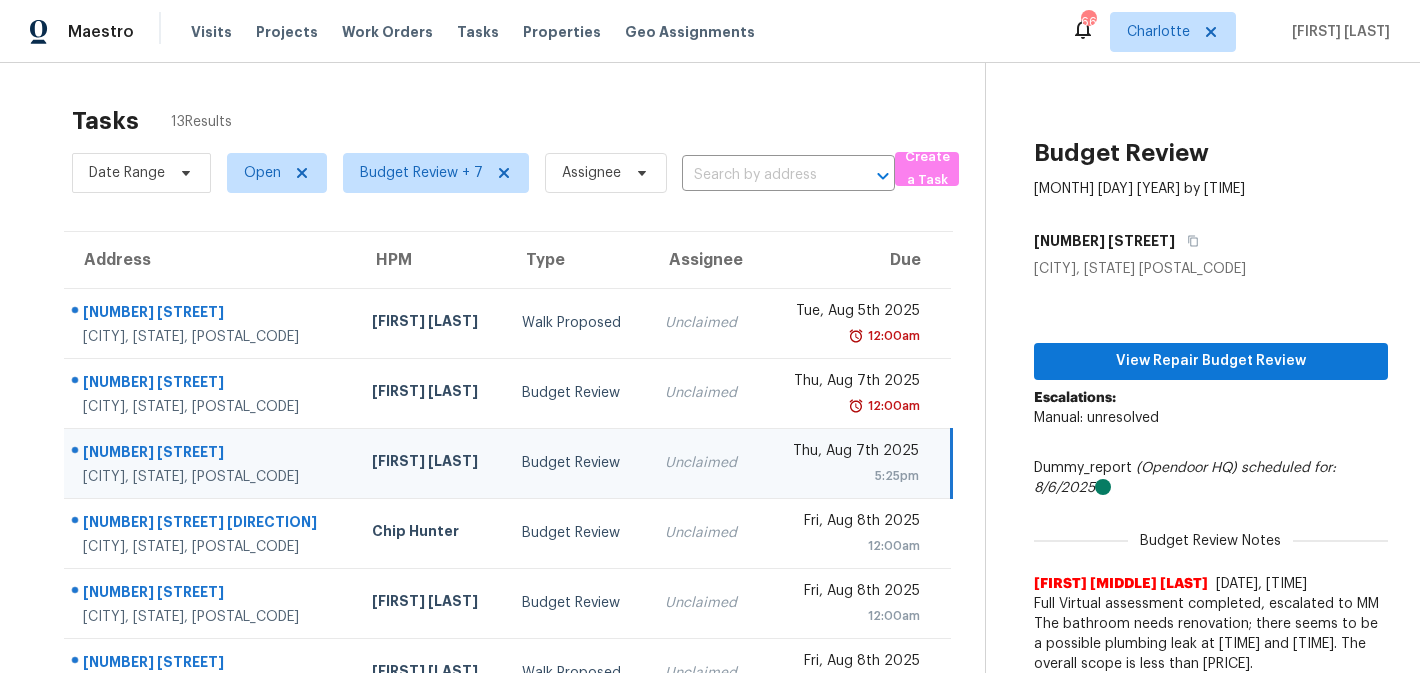 click on "Billy Towle" at bounding box center [431, 463] 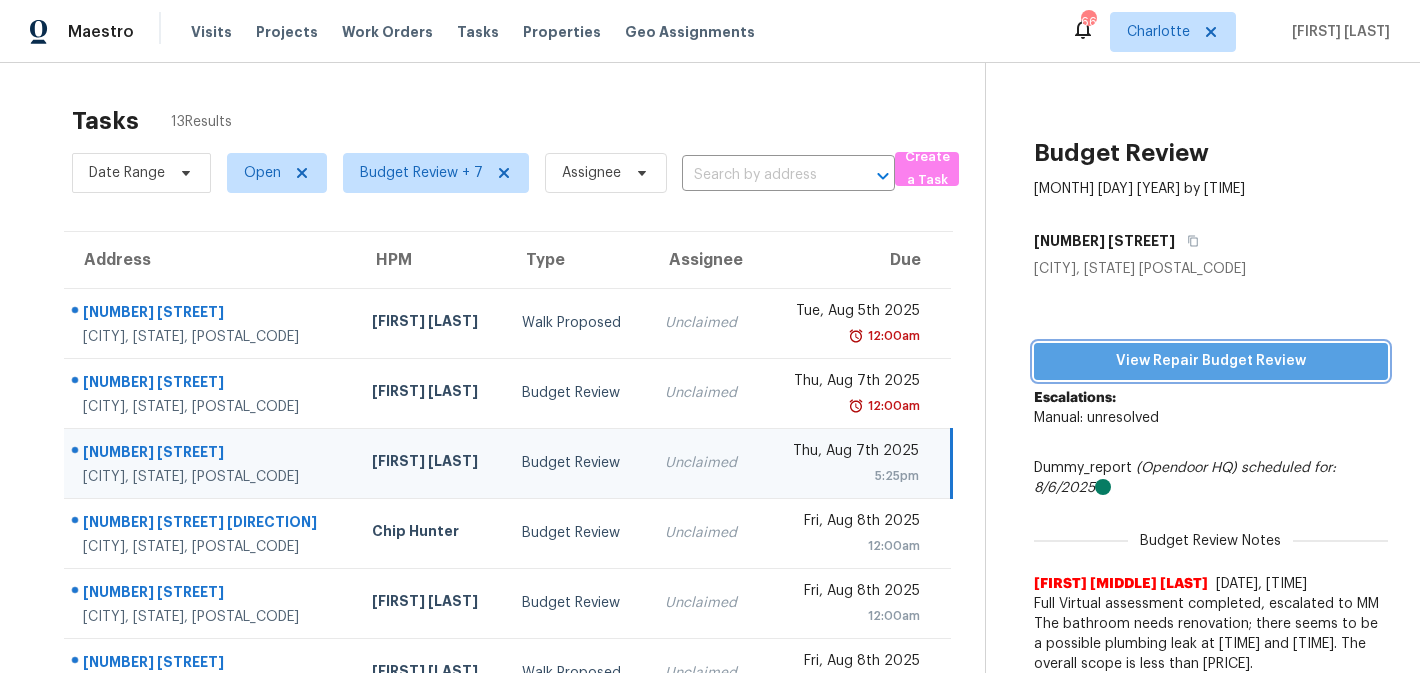 click on "View Repair Budget Review" at bounding box center (1211, 361) 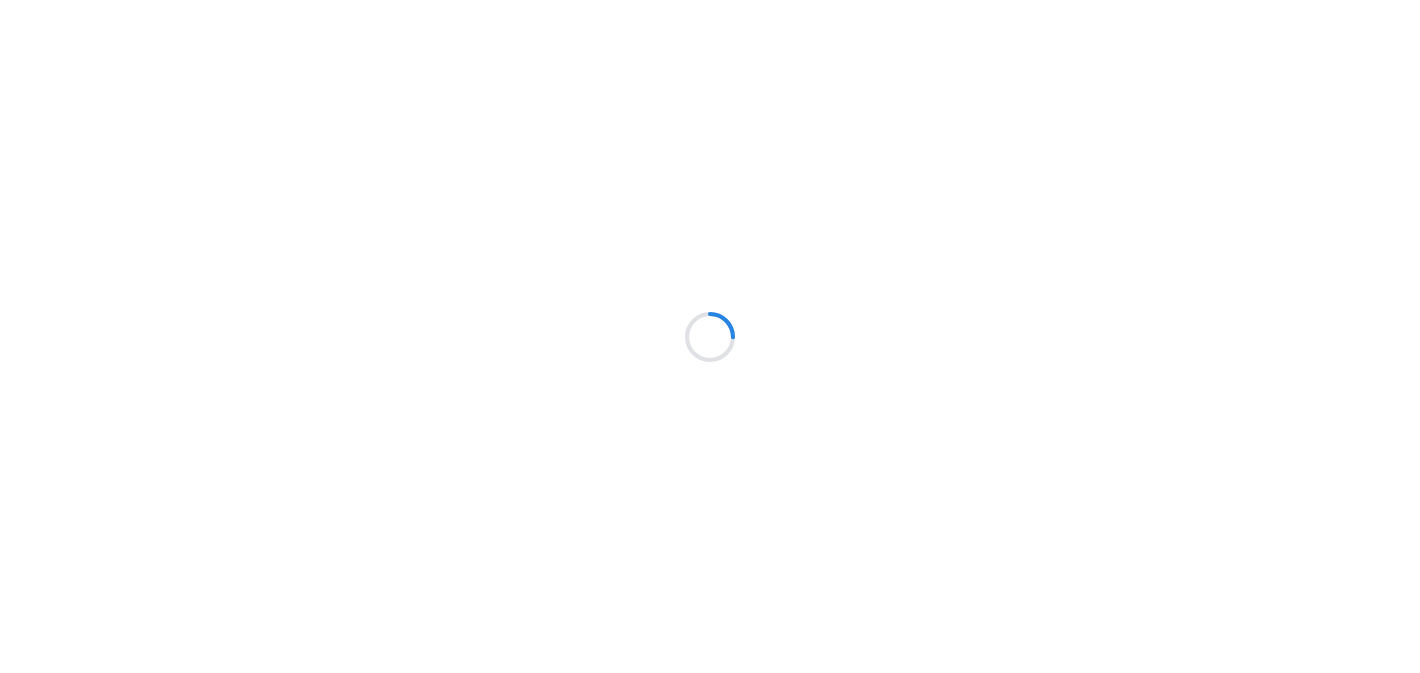 scroll, scrollTop: 0, scrollLeft: 0, axis: both 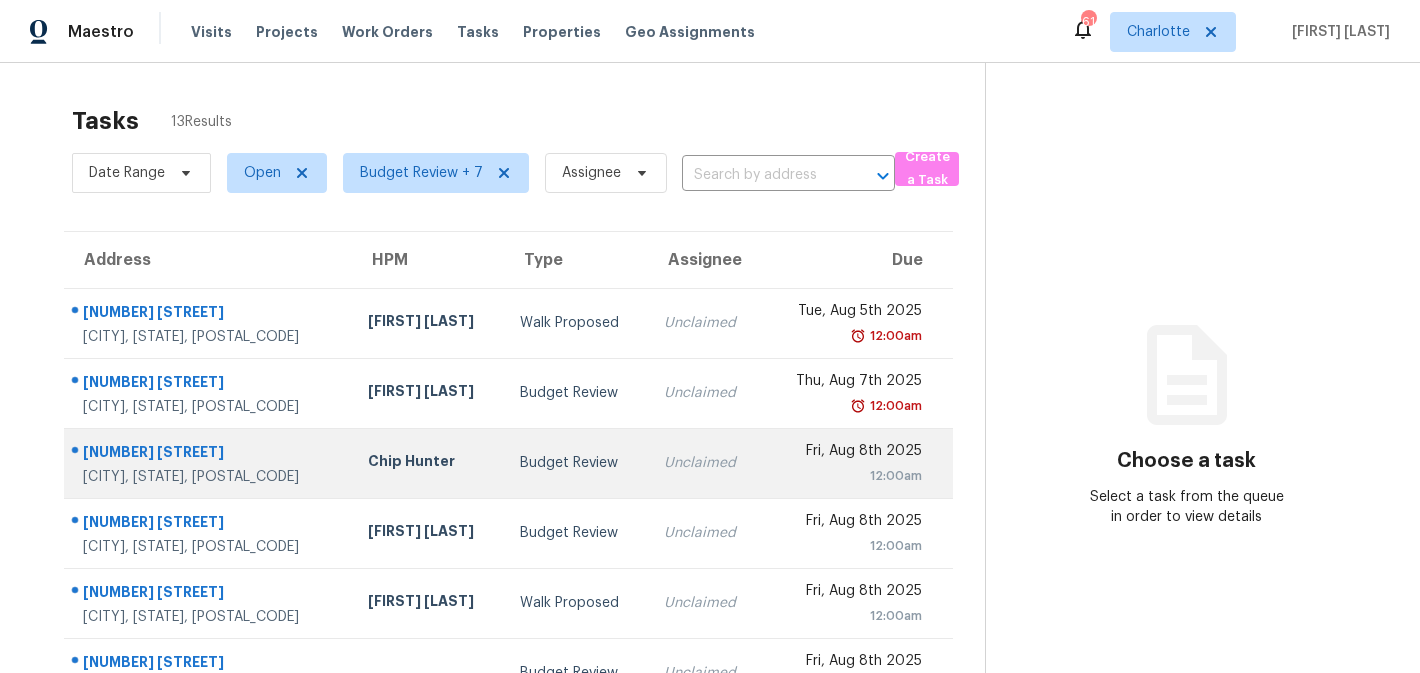 click on "Unclaimed" at bounding box center [705, 463] 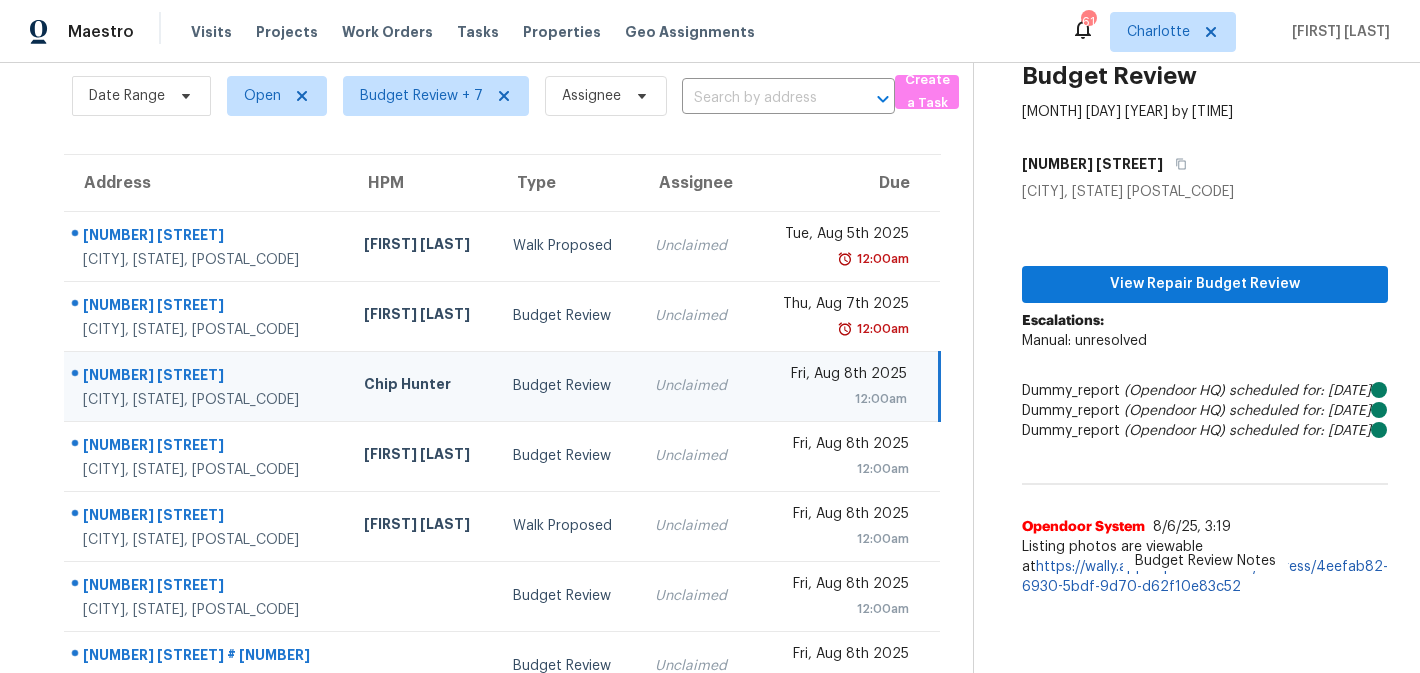 scroll, scrollTop: 35, scrollLeft: 0, axis: vertical 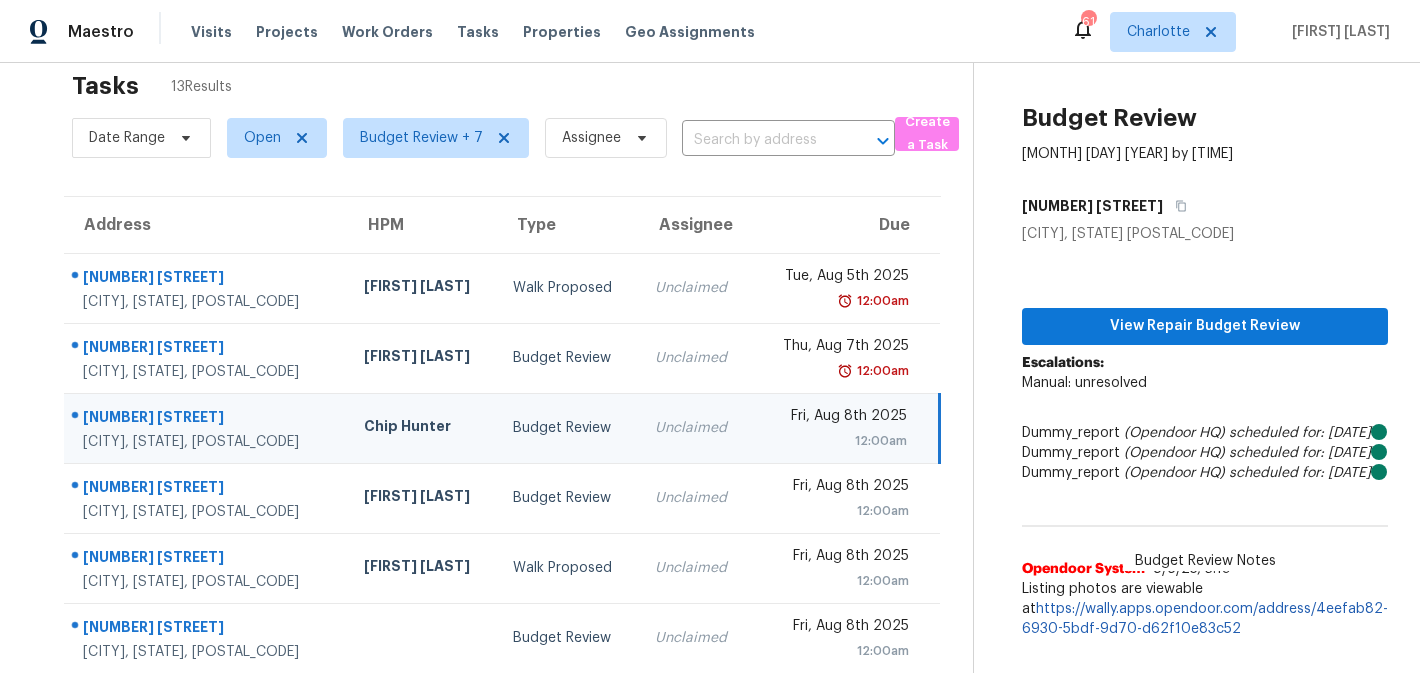 drag, startPoint x: 1193, startPoint y: 202, endPoint x: 1028, endPoint y: 201, distance: 165.00304 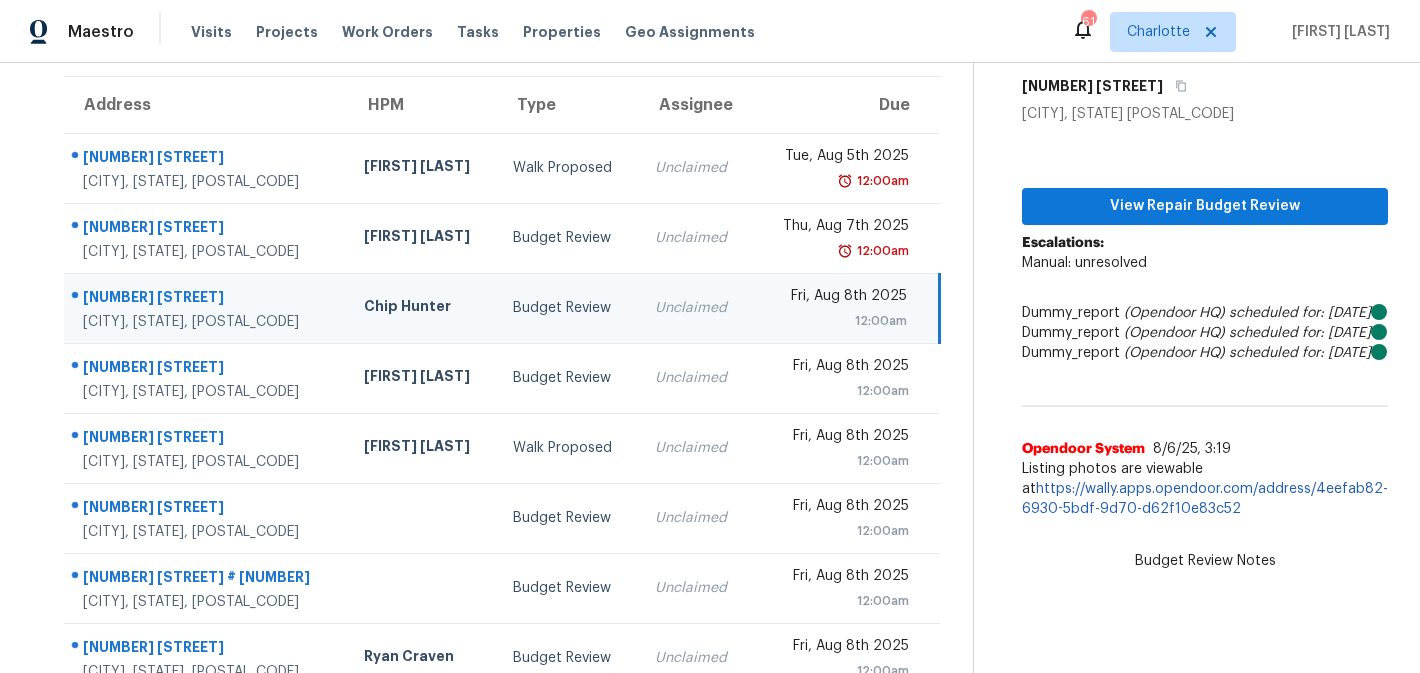 scroll, scrollTop: 144, scrollLeft: 0, axis: vertical 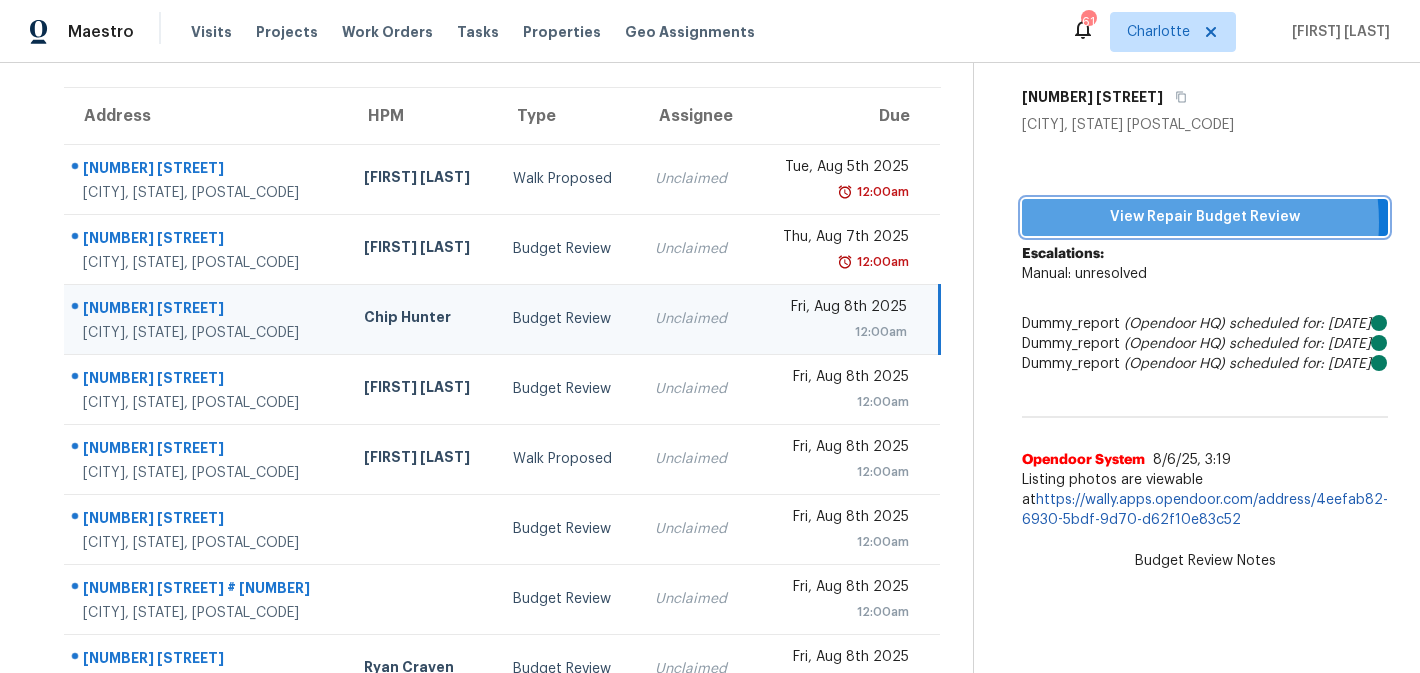 click on "View Repair Budget Review" at bounding box center [1205, 217] 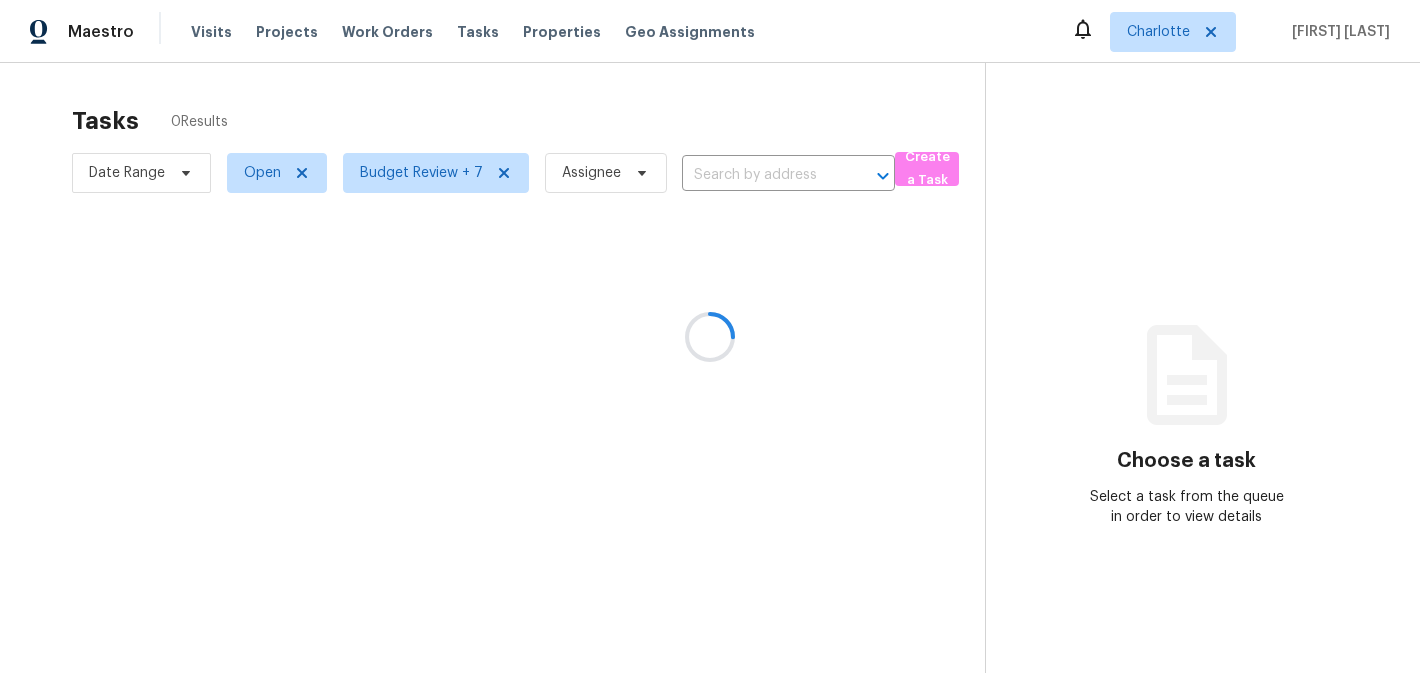 scroll, scrollTop: 0, scrollLeft: 0, axis: both 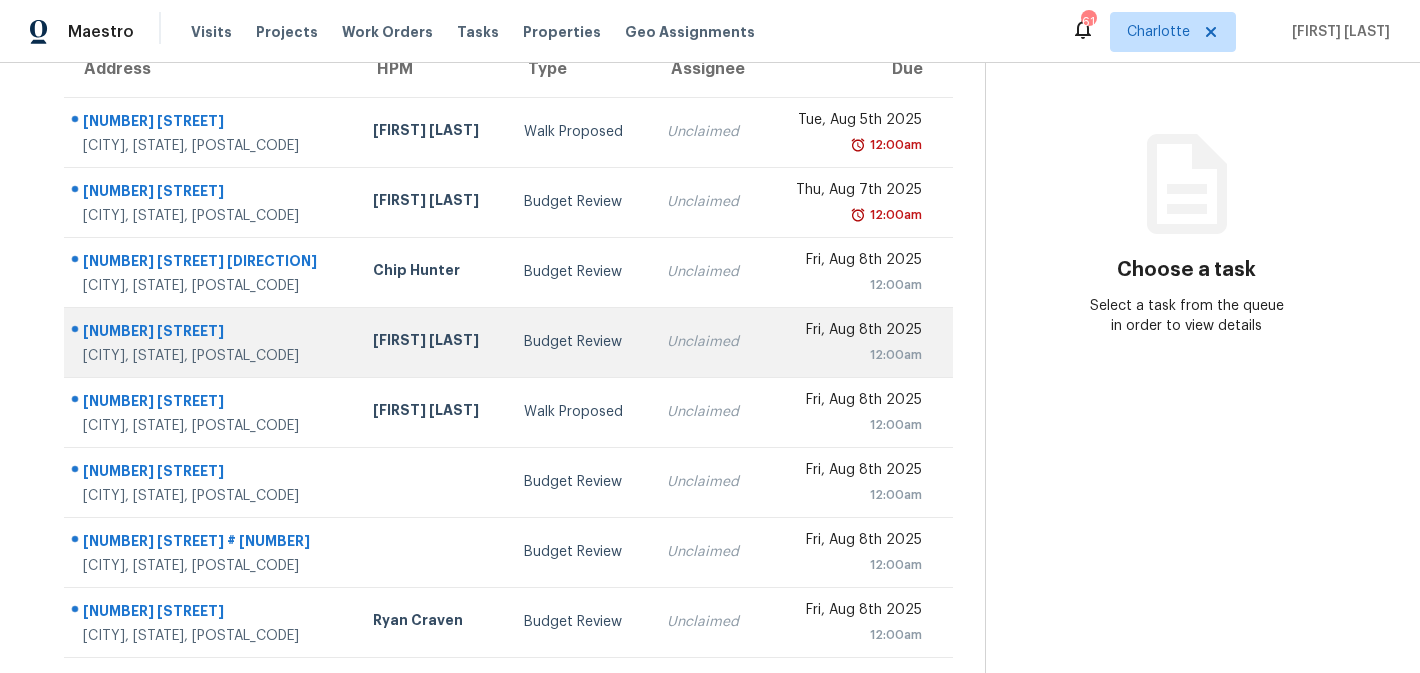 click on "Budget Review" at bounding box center (579, 342) 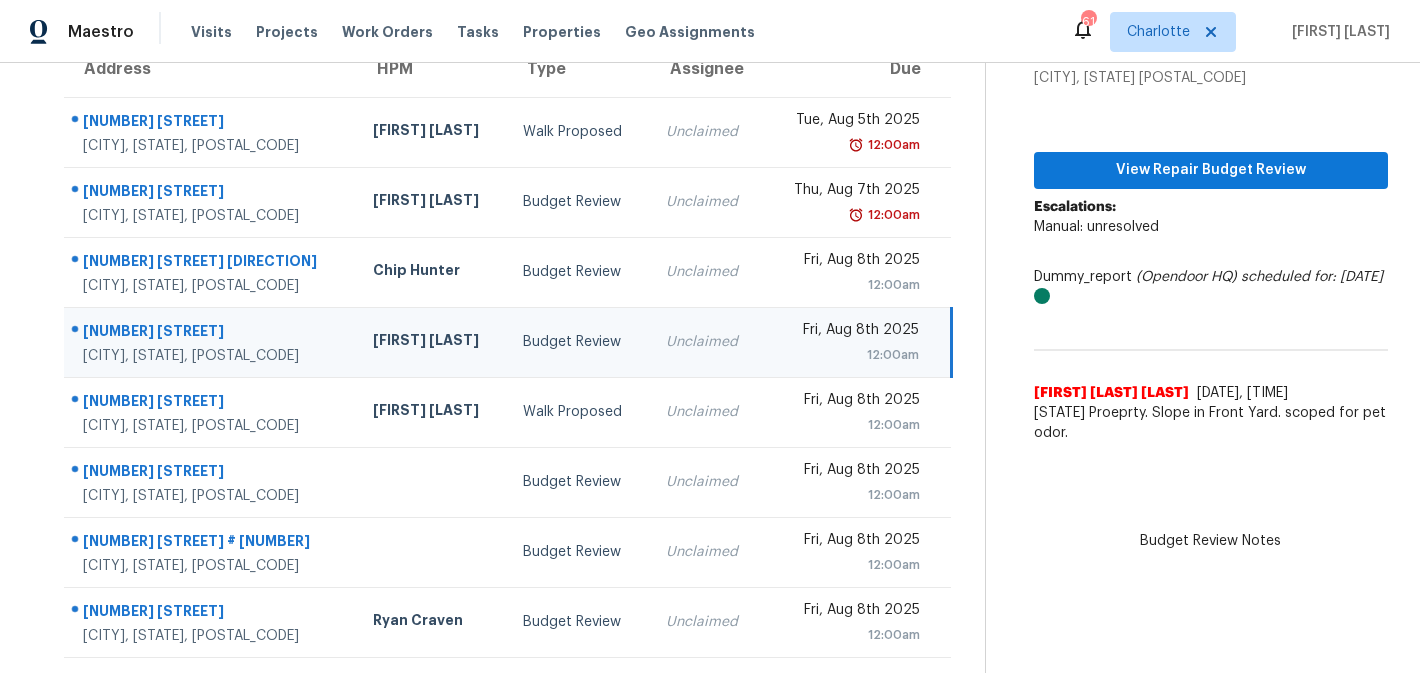 click on "14620 Colonial Park Dr" at bounding box center [212, 333] 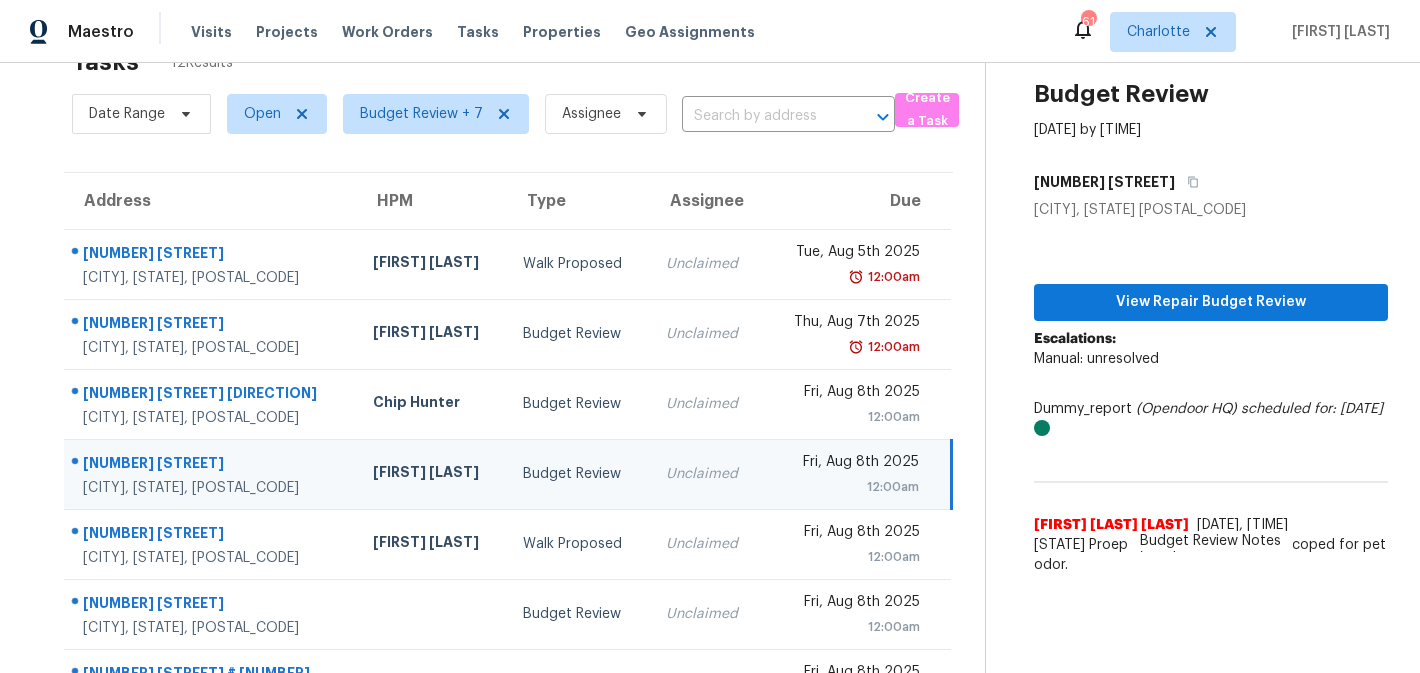 scroll, scrollTop: 54, scrollLeft: 0, axis: vertical 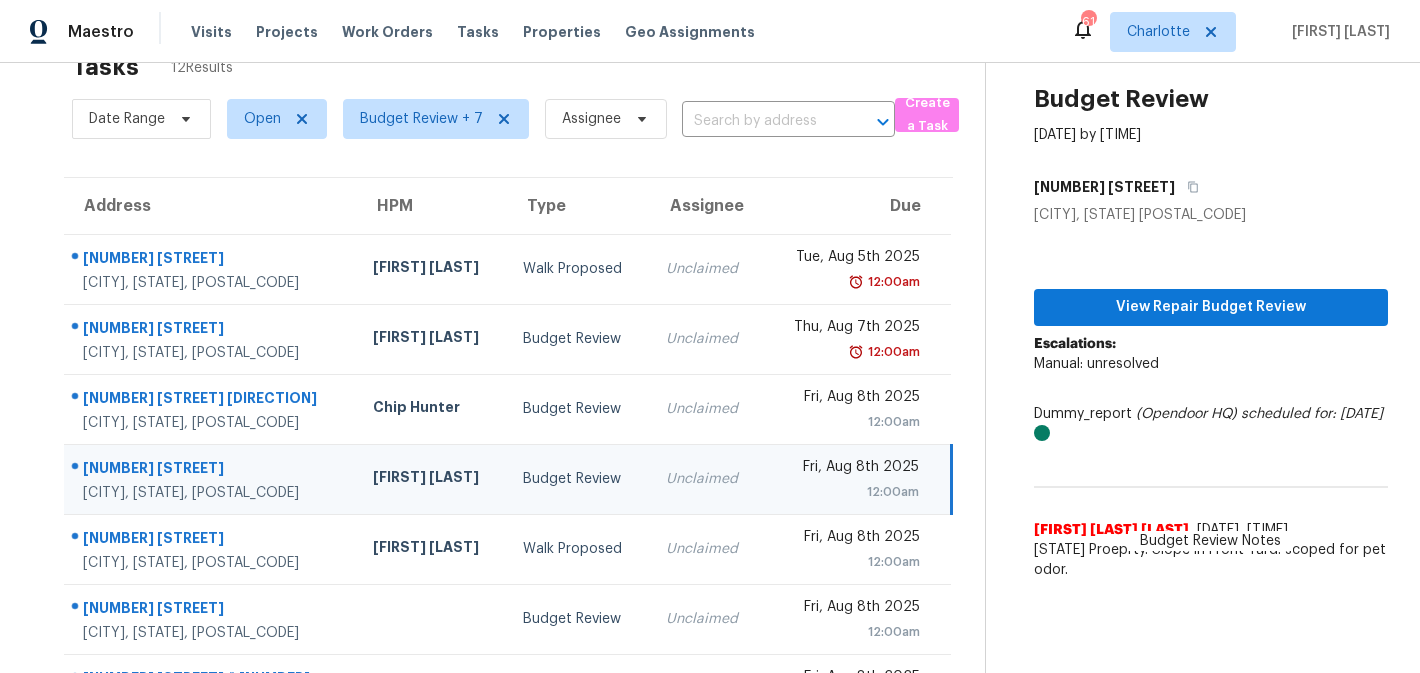 drag, startPoint x: 1184, startPoint y: 182, endPoint x: 1049, endPoint y: 172, distance: 135.36986 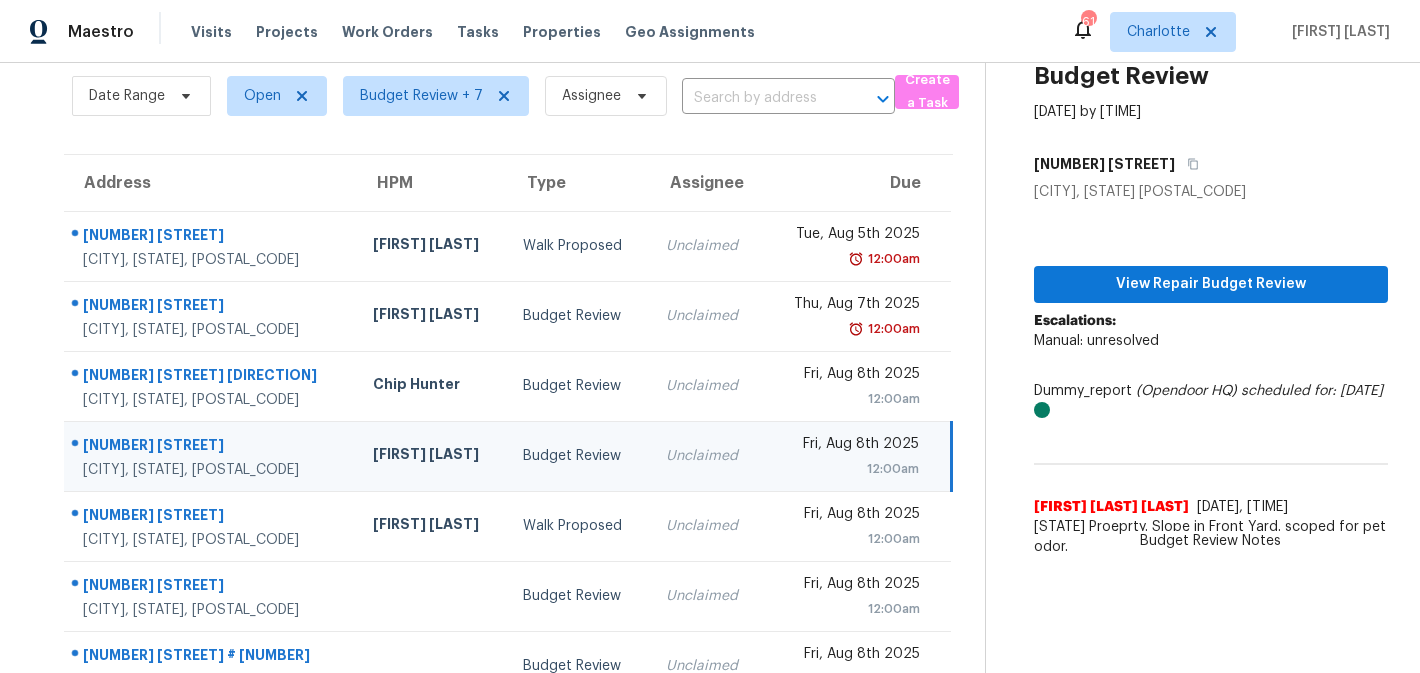 scroll, scrollTop: 74, scrollLeft: 0, axis: vertical 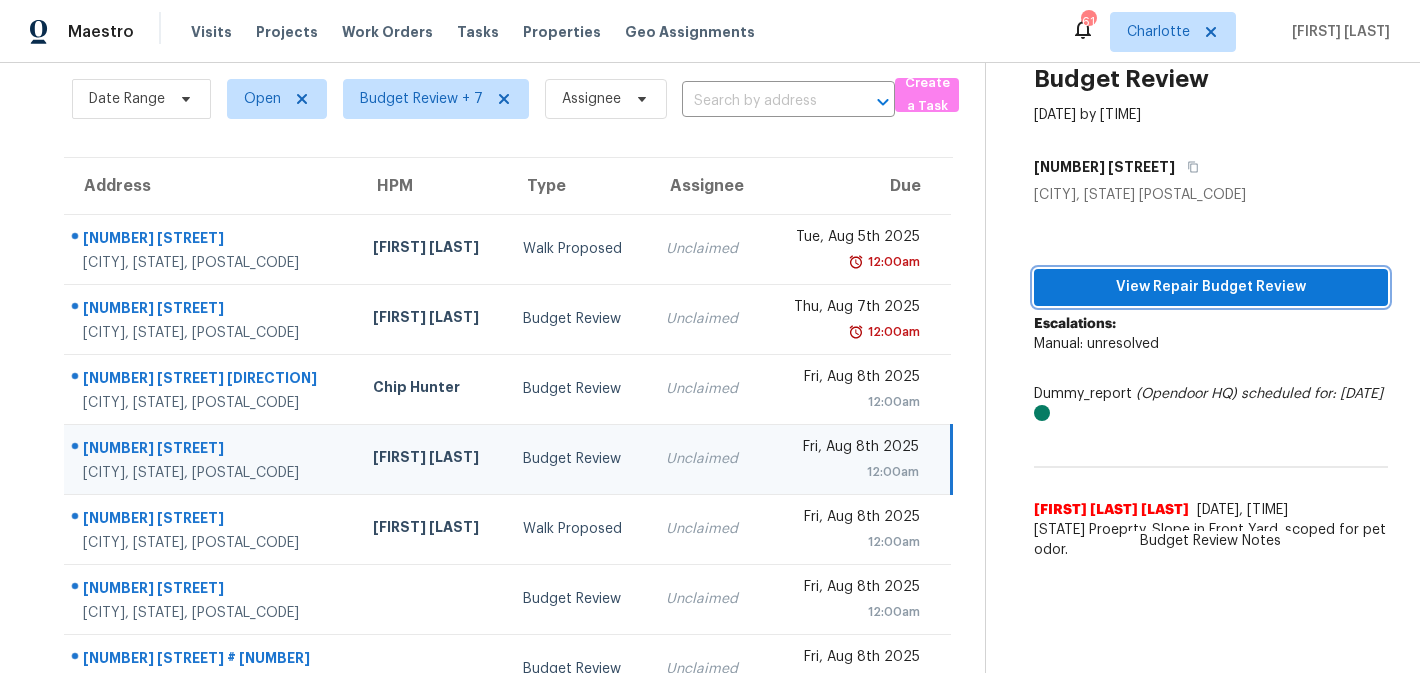 click on "View Repair Budget Review" at bounding box center [1211, 287] 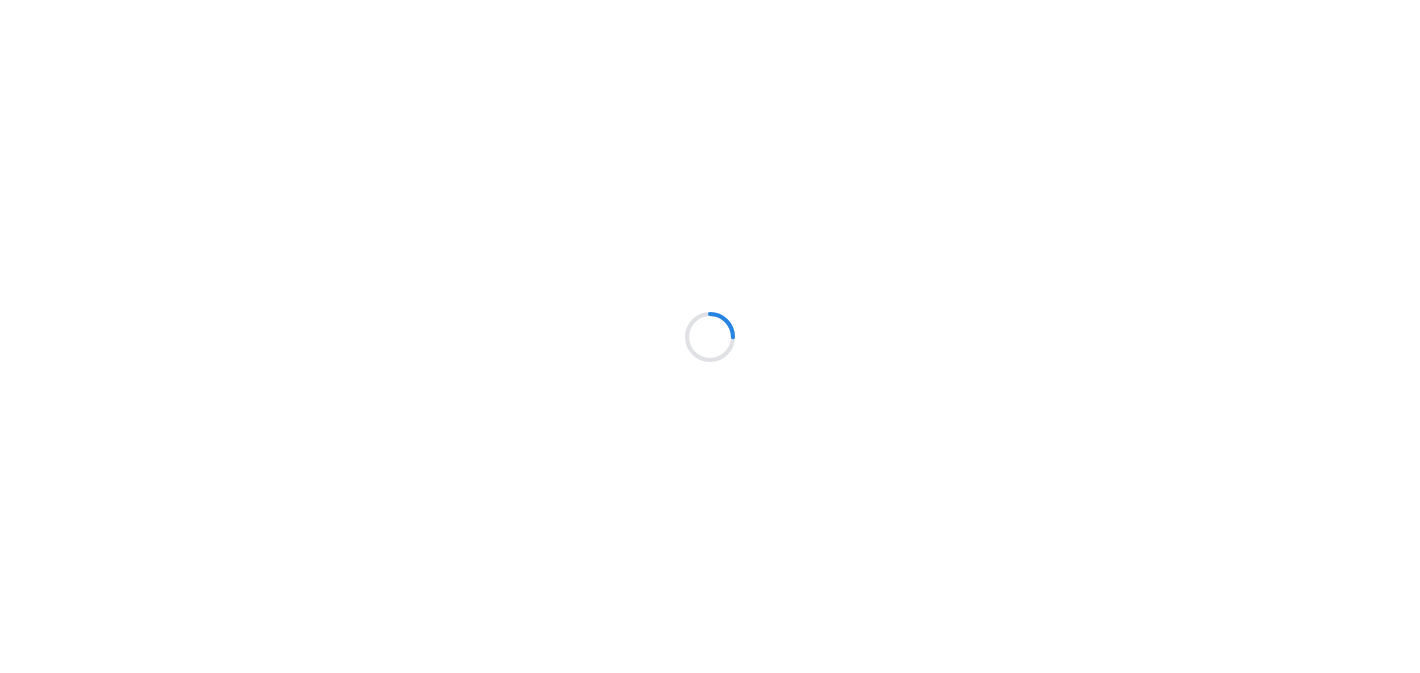 scroll, scrollTop: 0, scrollLeft: 0, axis: both 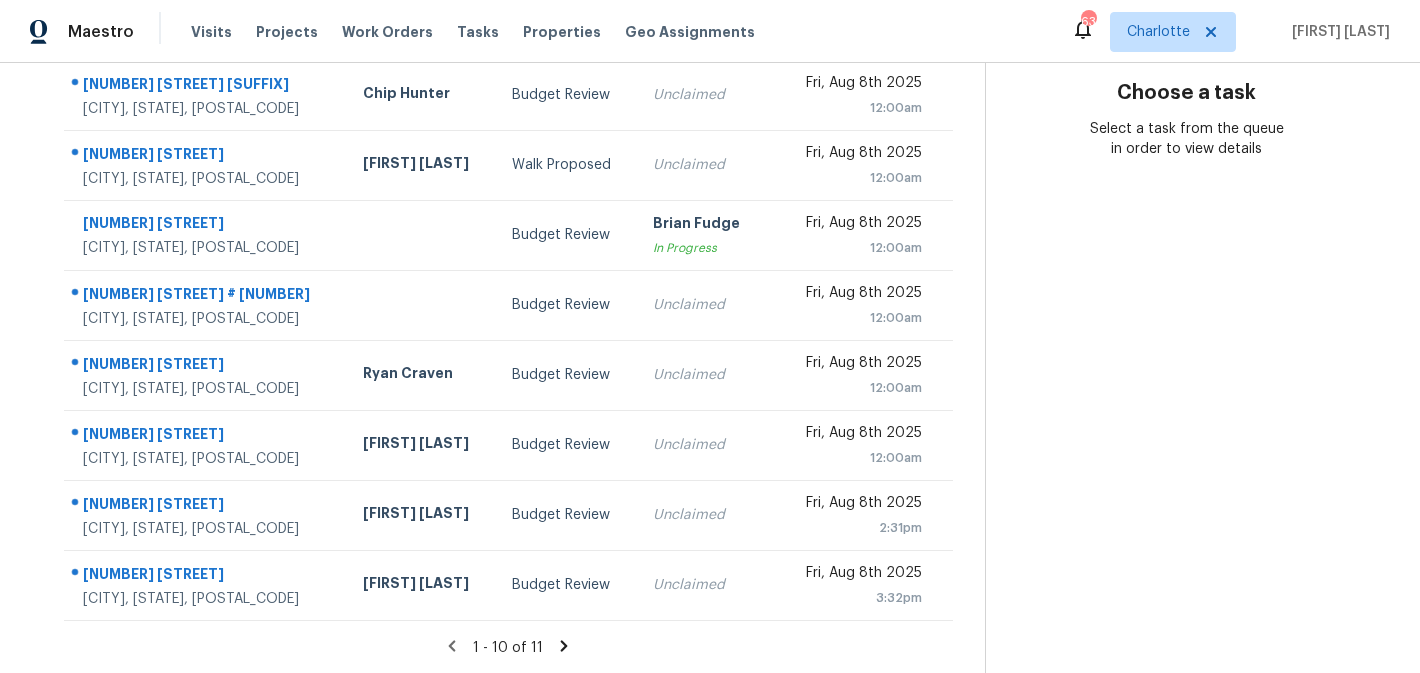 click 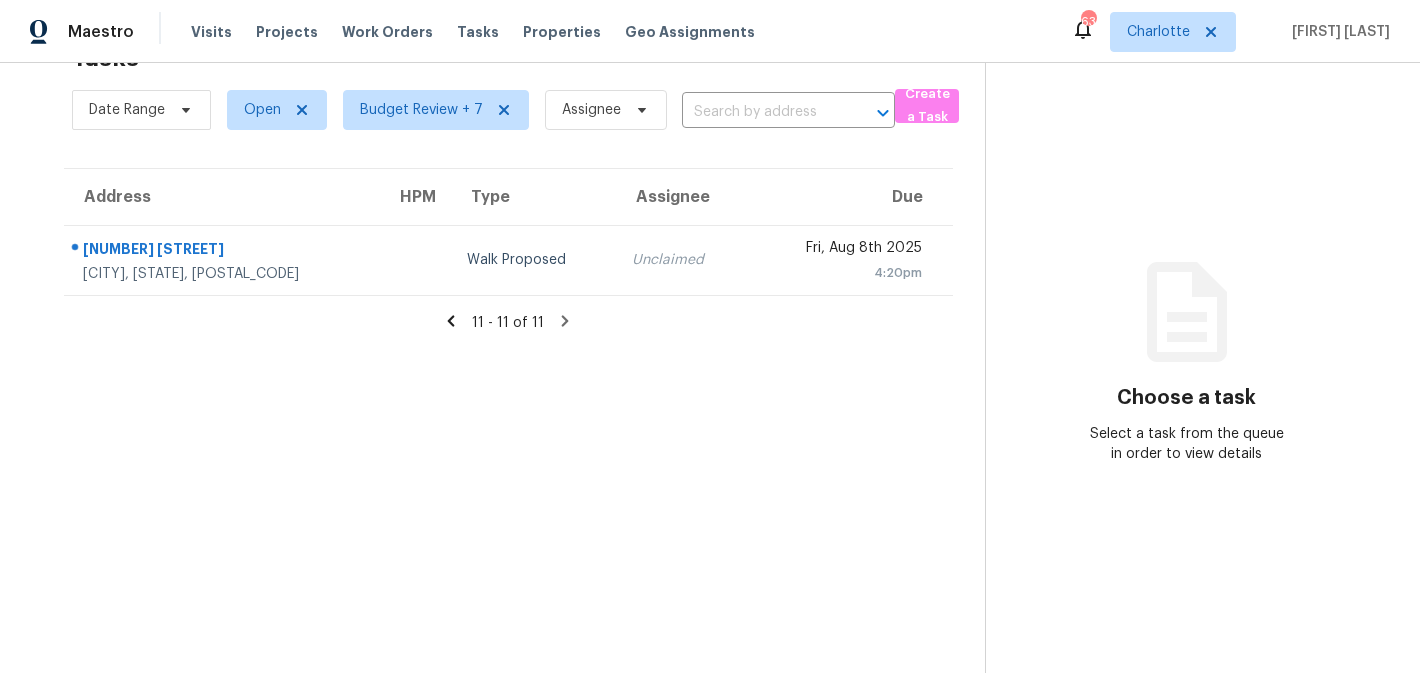 click 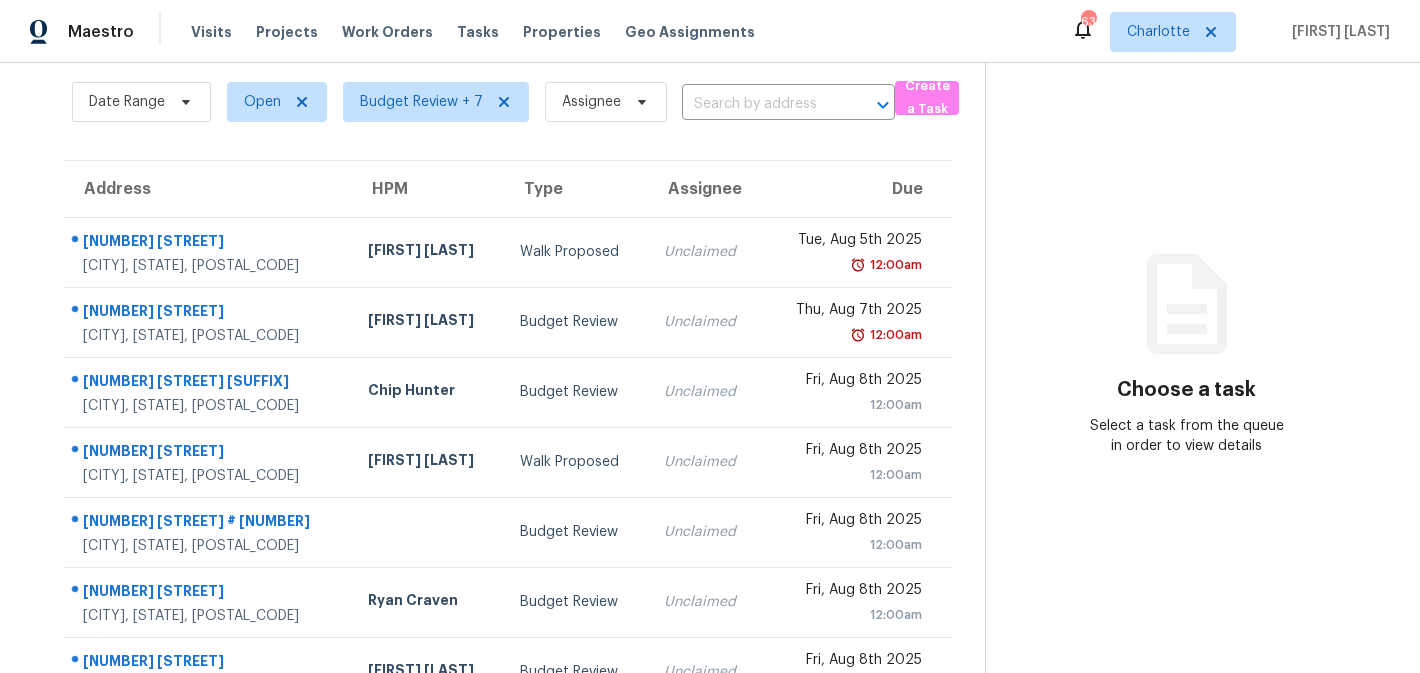 scroll, scrollTop: 0, scrollLeft: 0, axis: both 